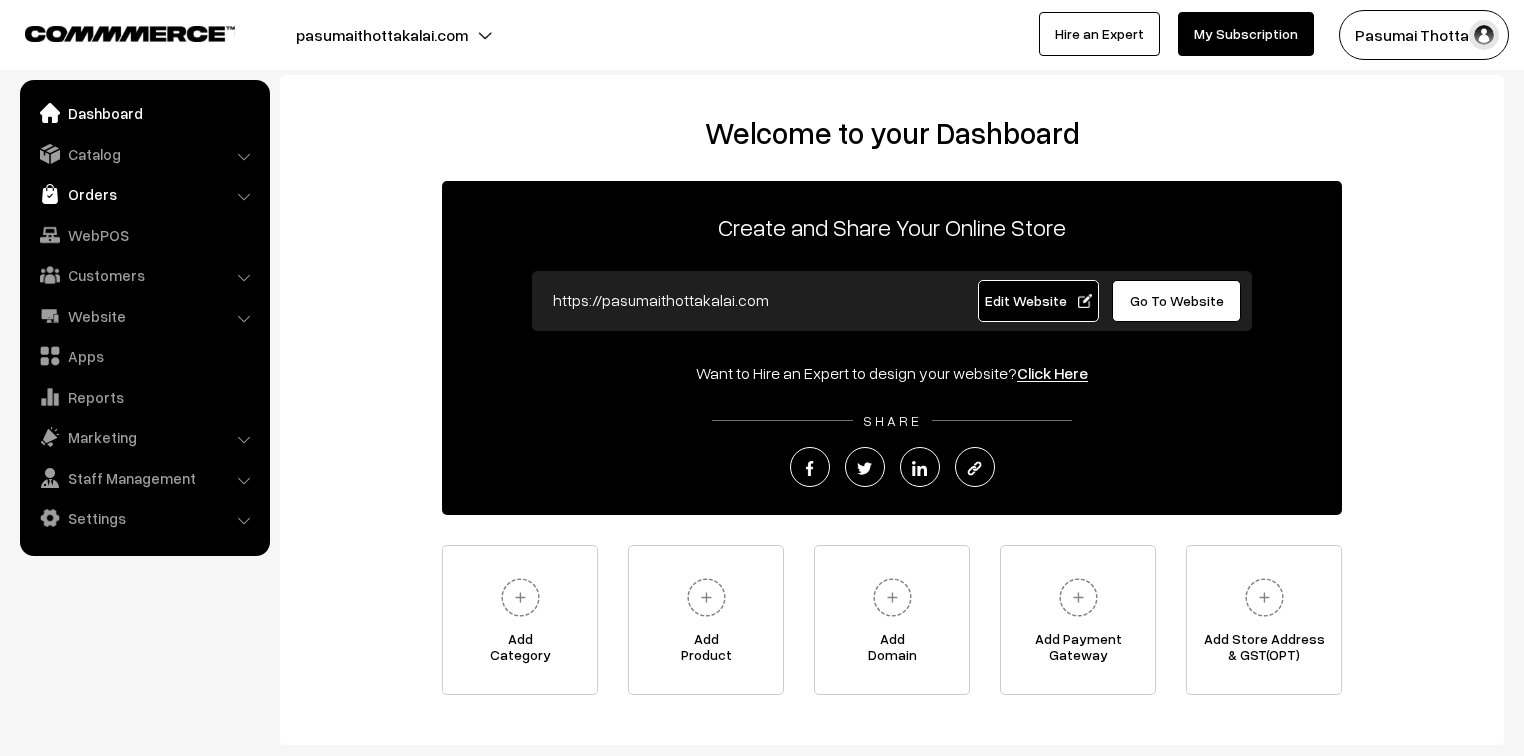 scroll, scrollTop: 0, scrollLeft: 0, axis: both 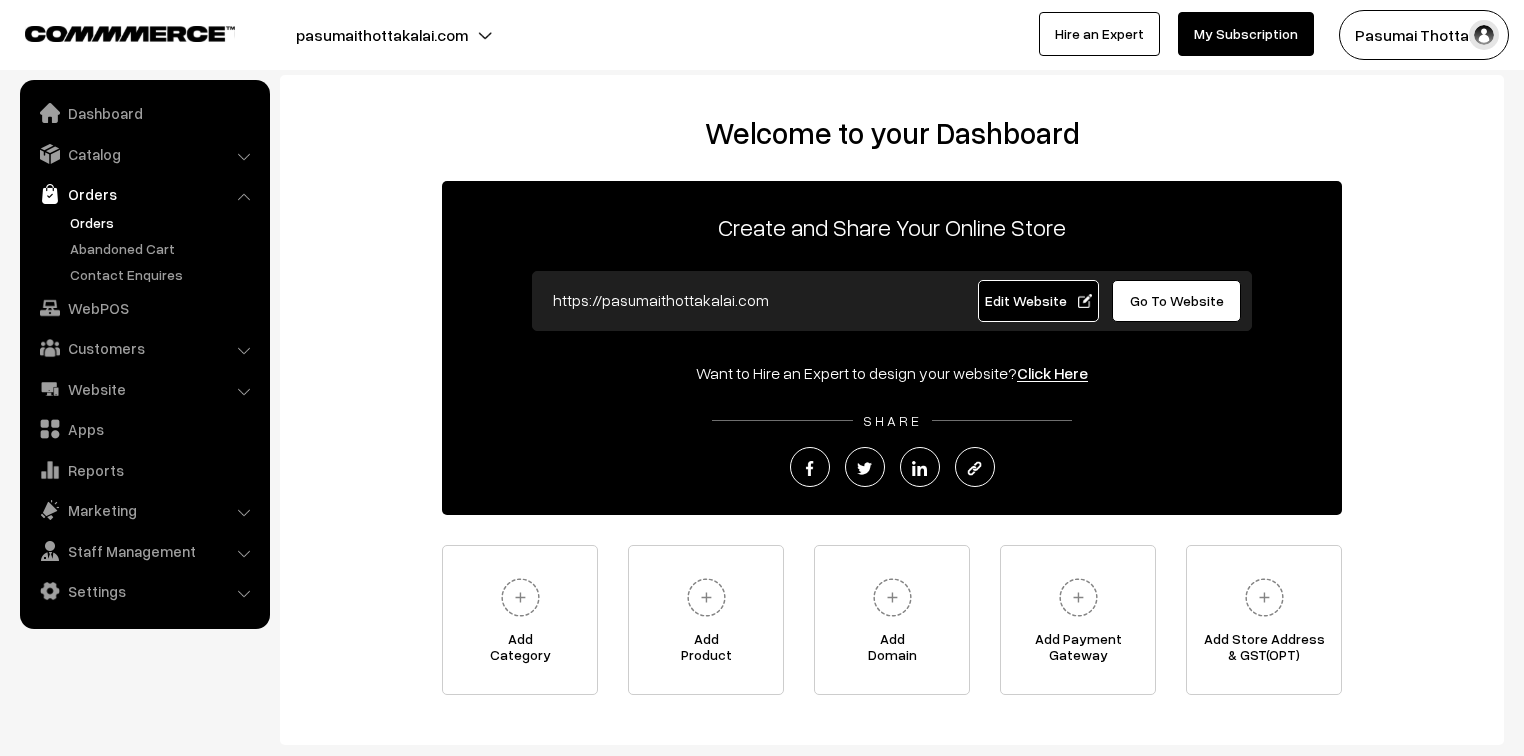 click on "Orders" at bounding box center (164, 222) 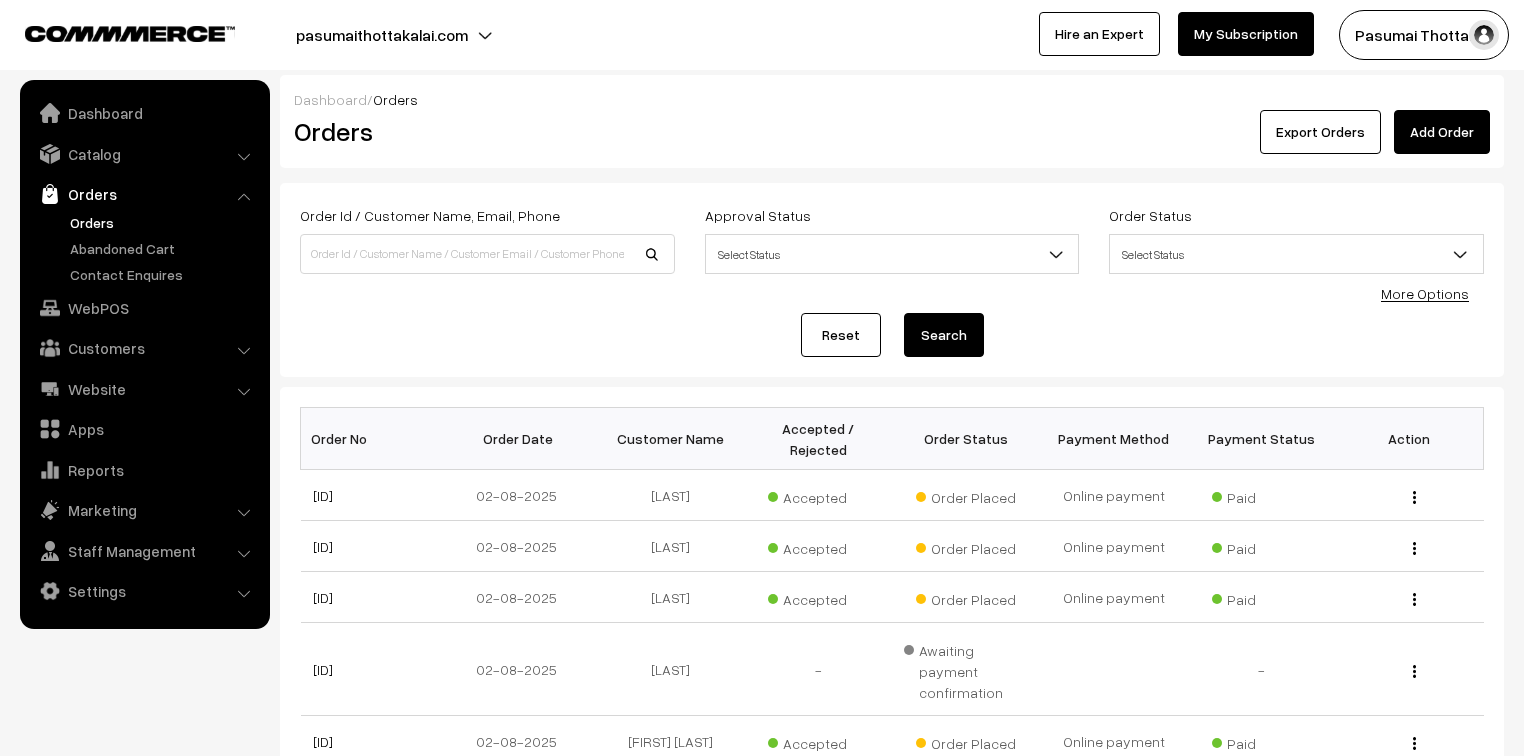 scroll, scrollTop: 0, scrollLeft: 0, axis: both 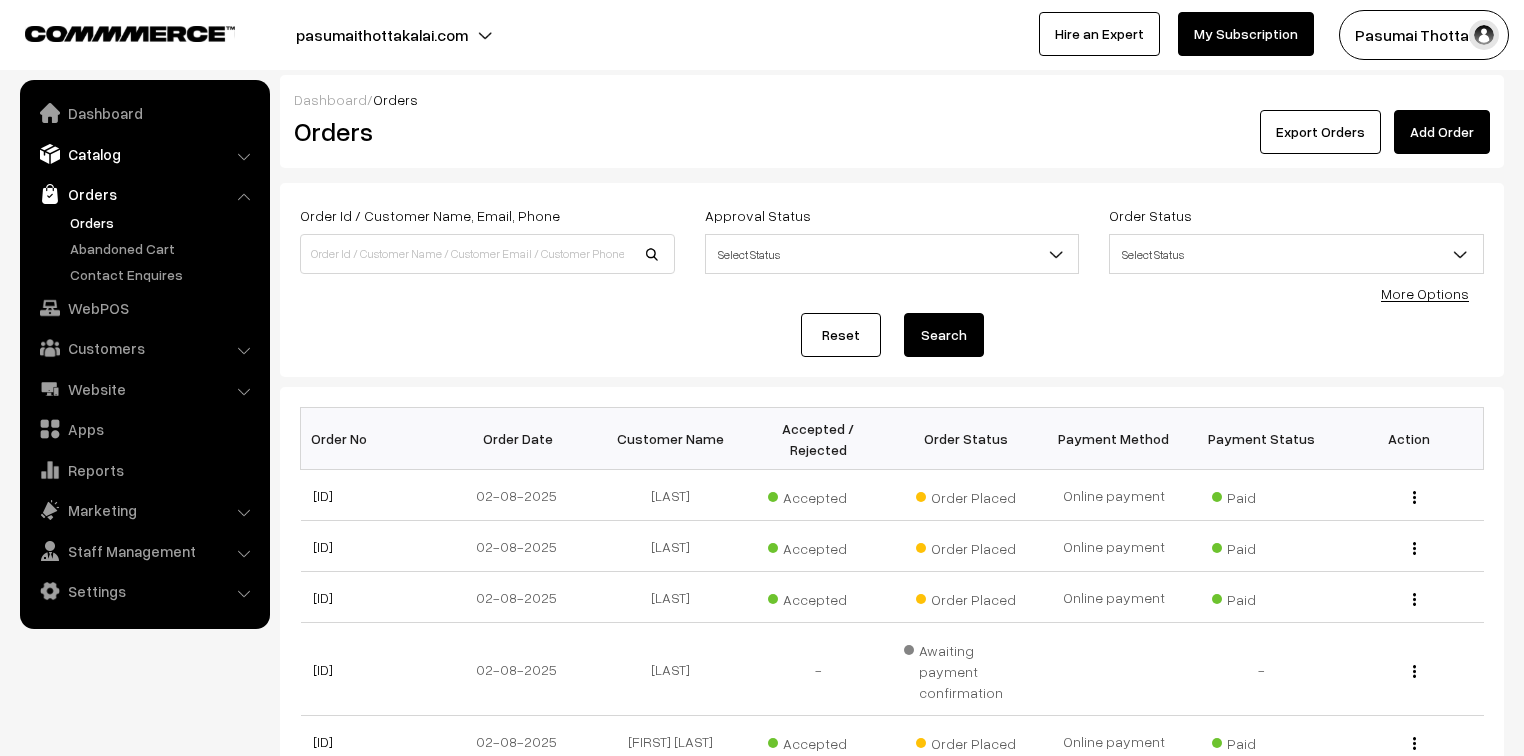 click on "Catalog" at bounding box center (144, 154) 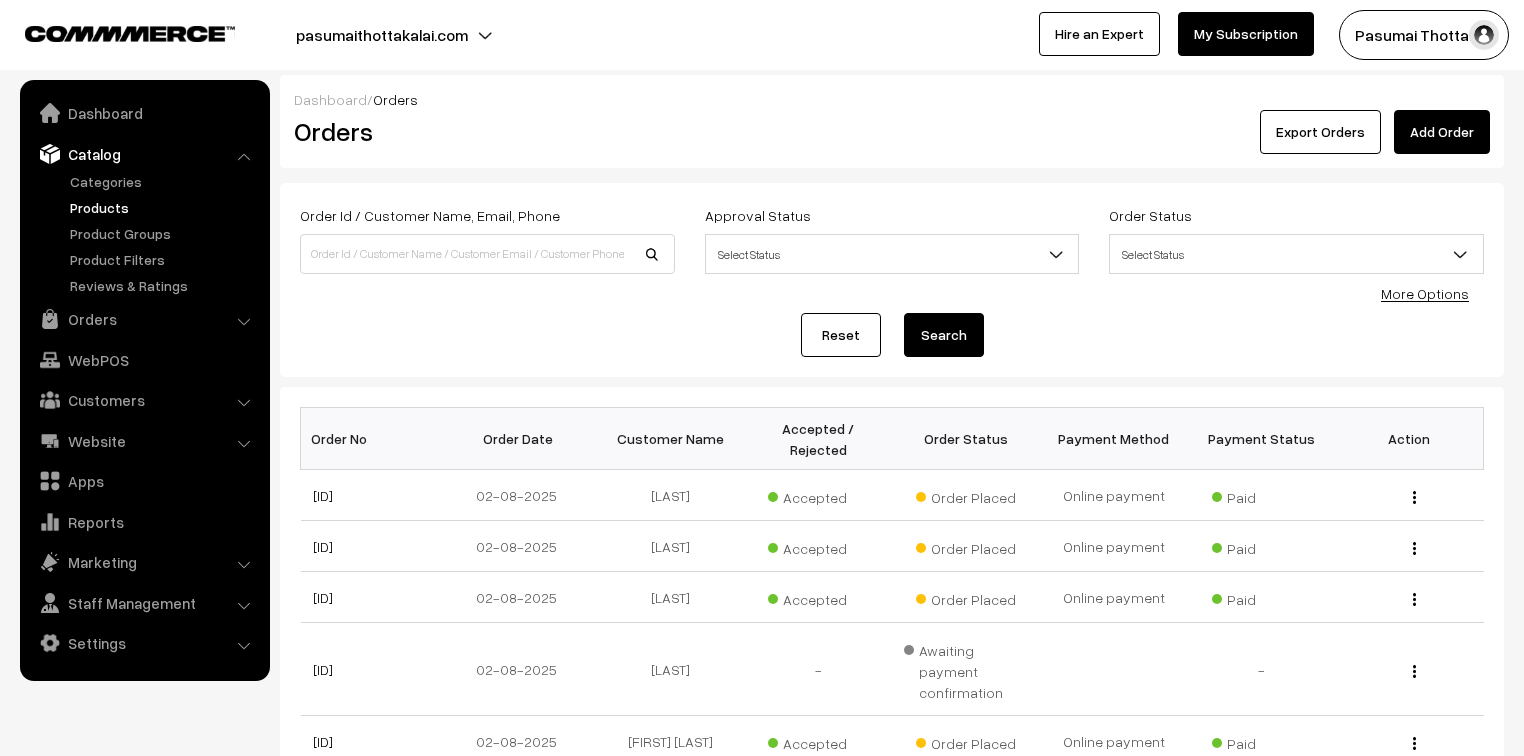 click on "Products" at bounding box center (164, 207) 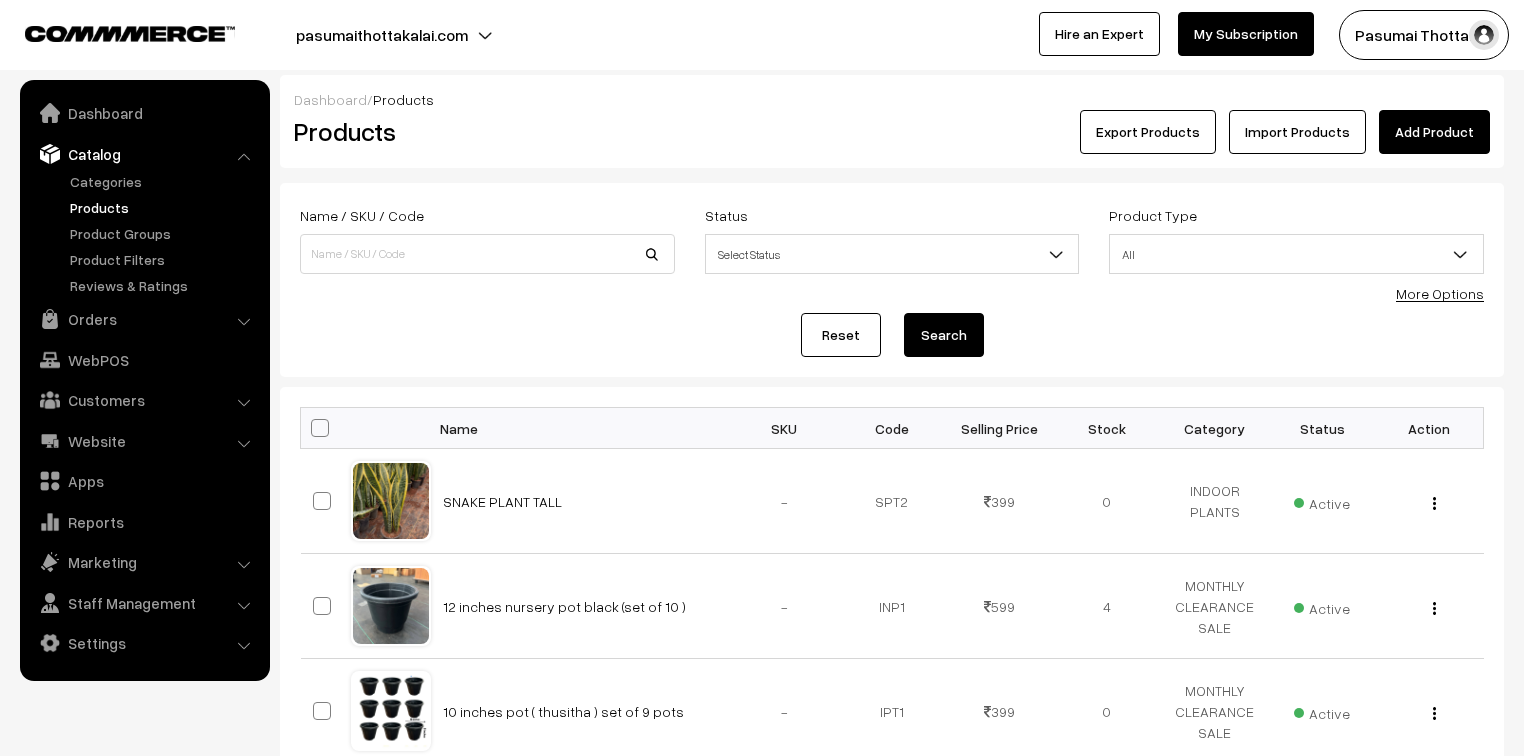 scroll, scrollTop: 0, scrollLeft: 0, axis: both 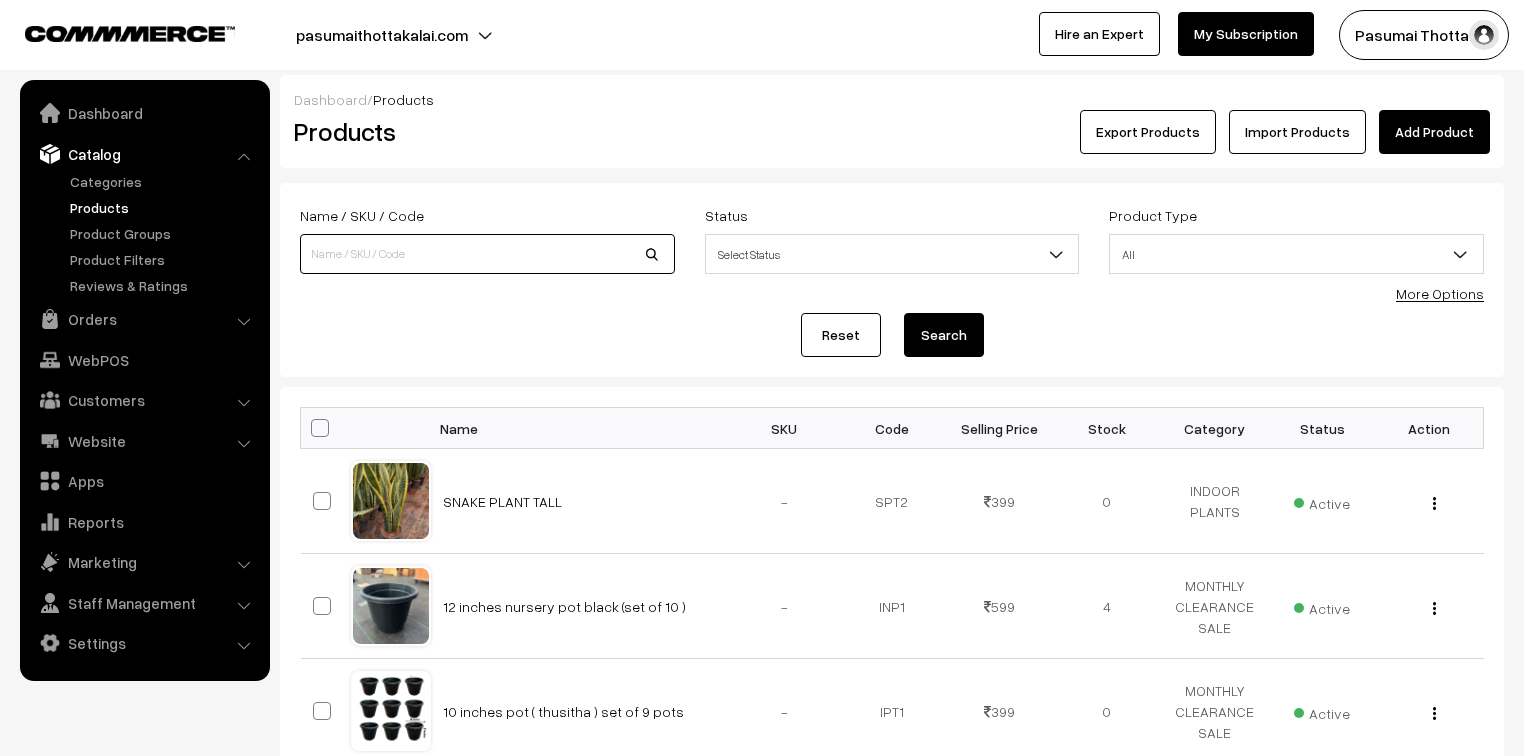 click at bounding box center (487, 254) 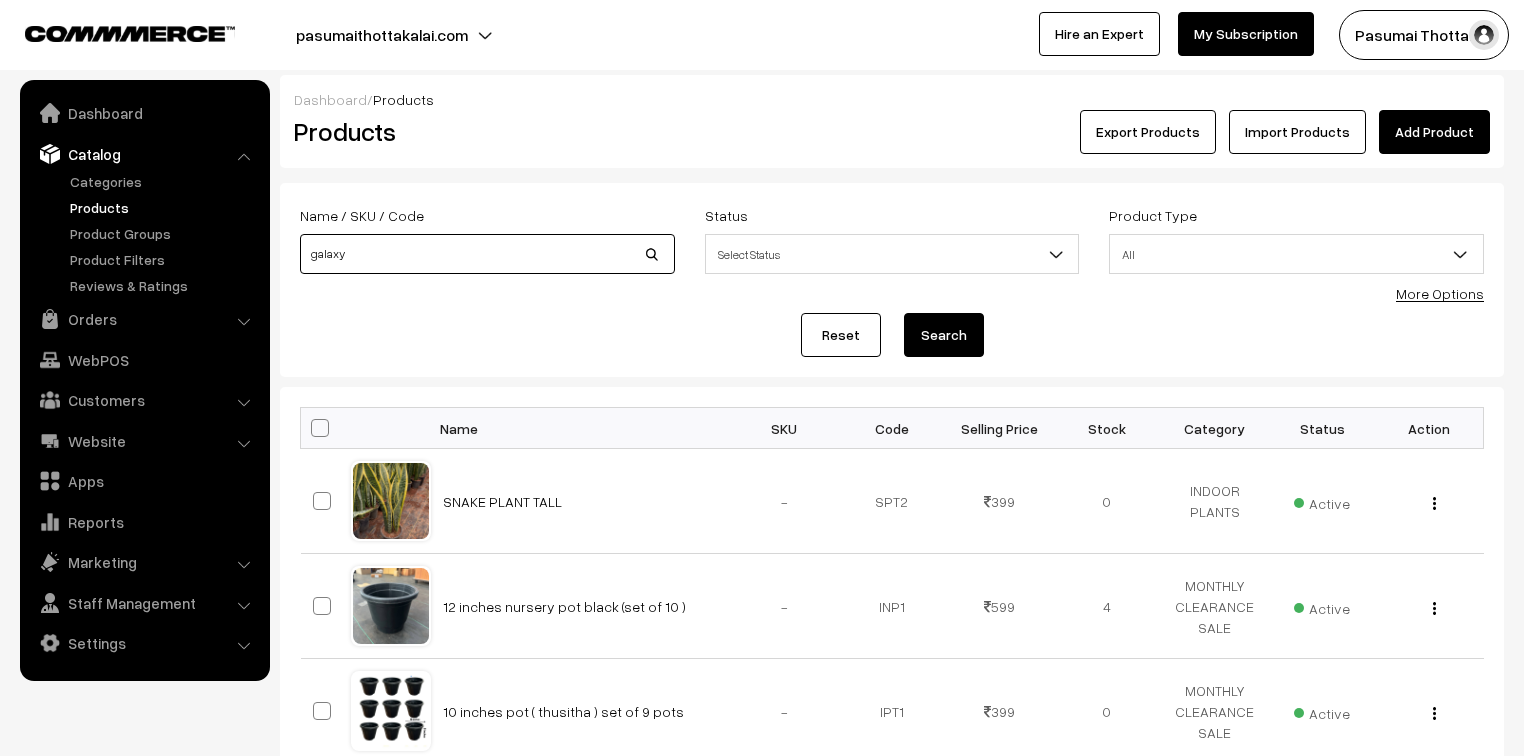 type on "GALAXY 10 INCH SANDAL COLOUR" 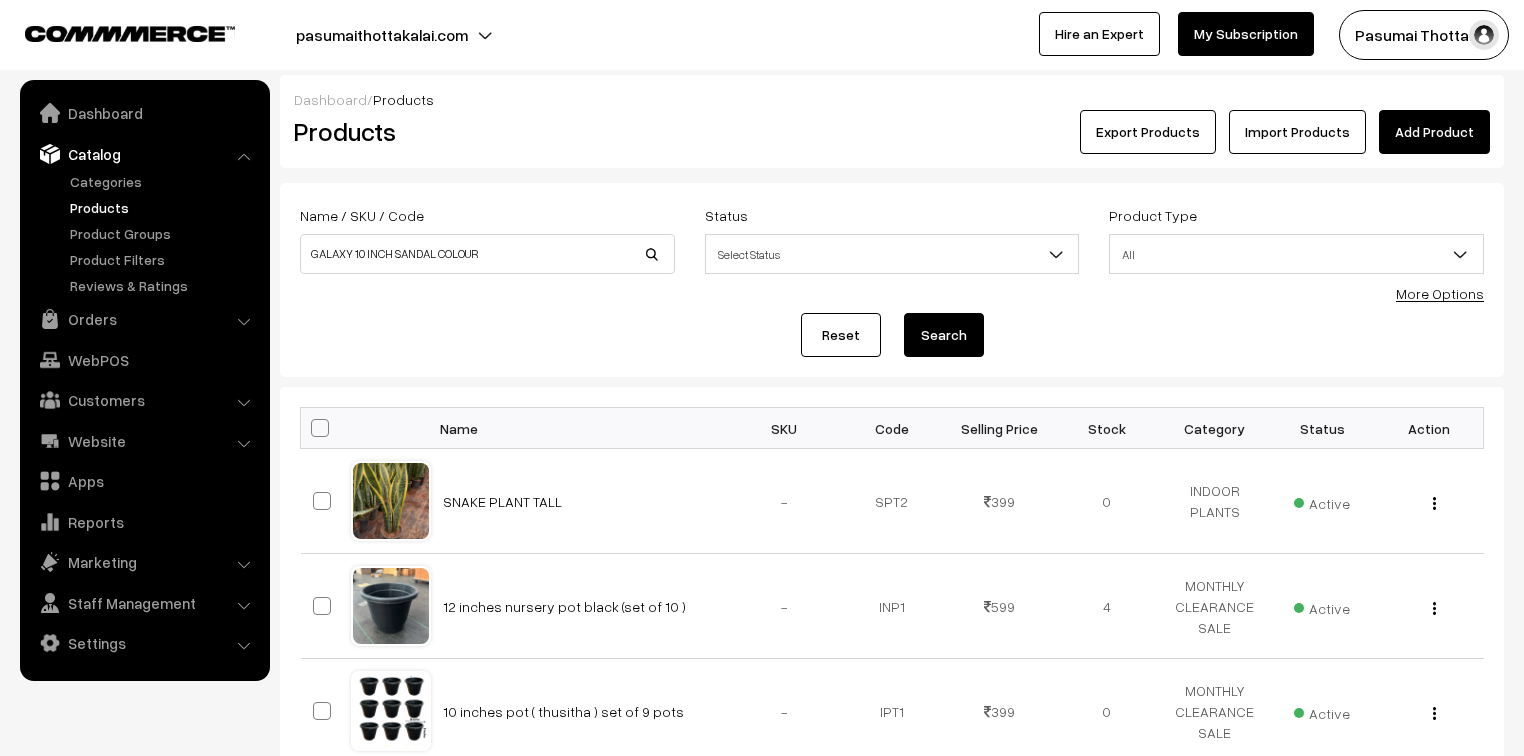 click on "Search" at bounding box center [944, 335] 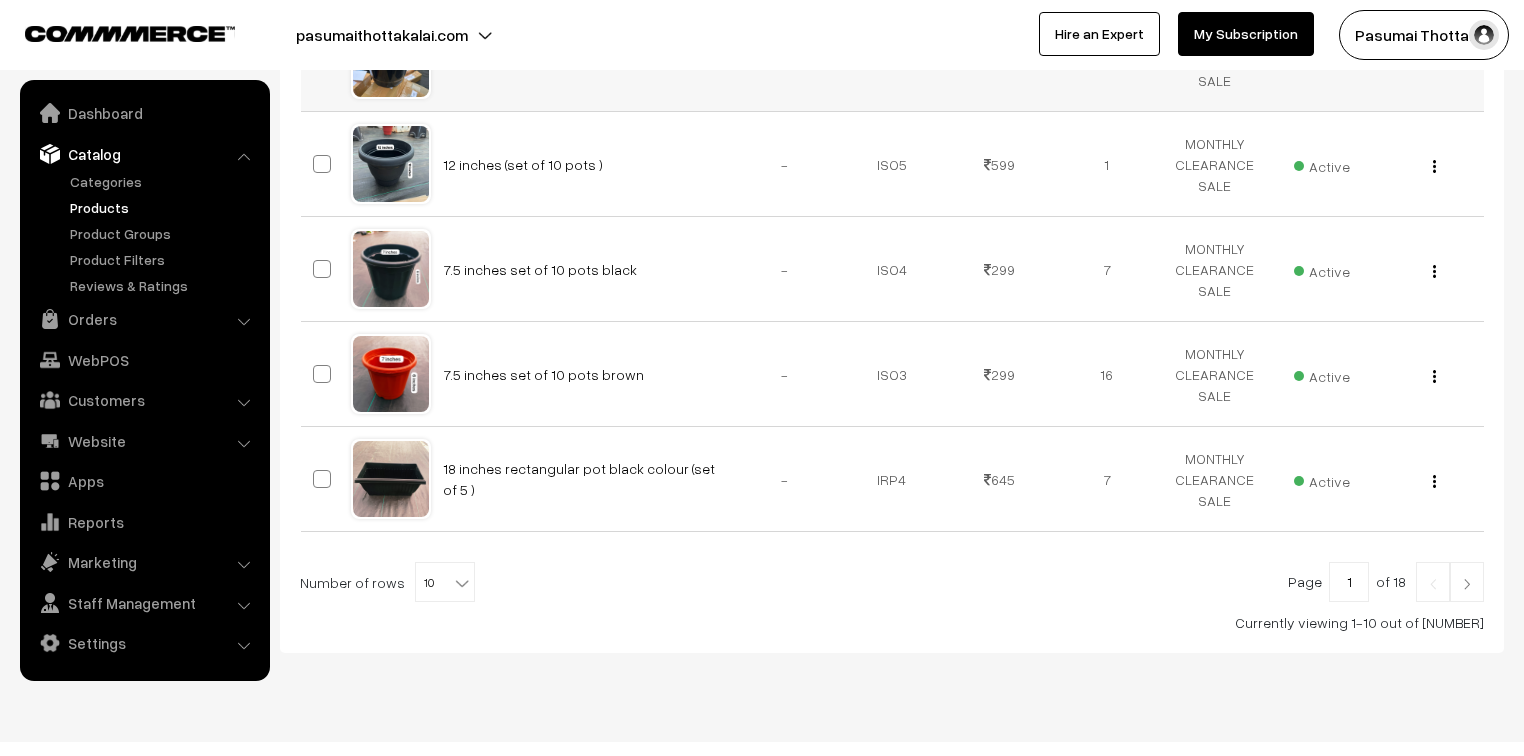 scroll, scrollTop: 991, scrollLeft: 0, axis: vertical 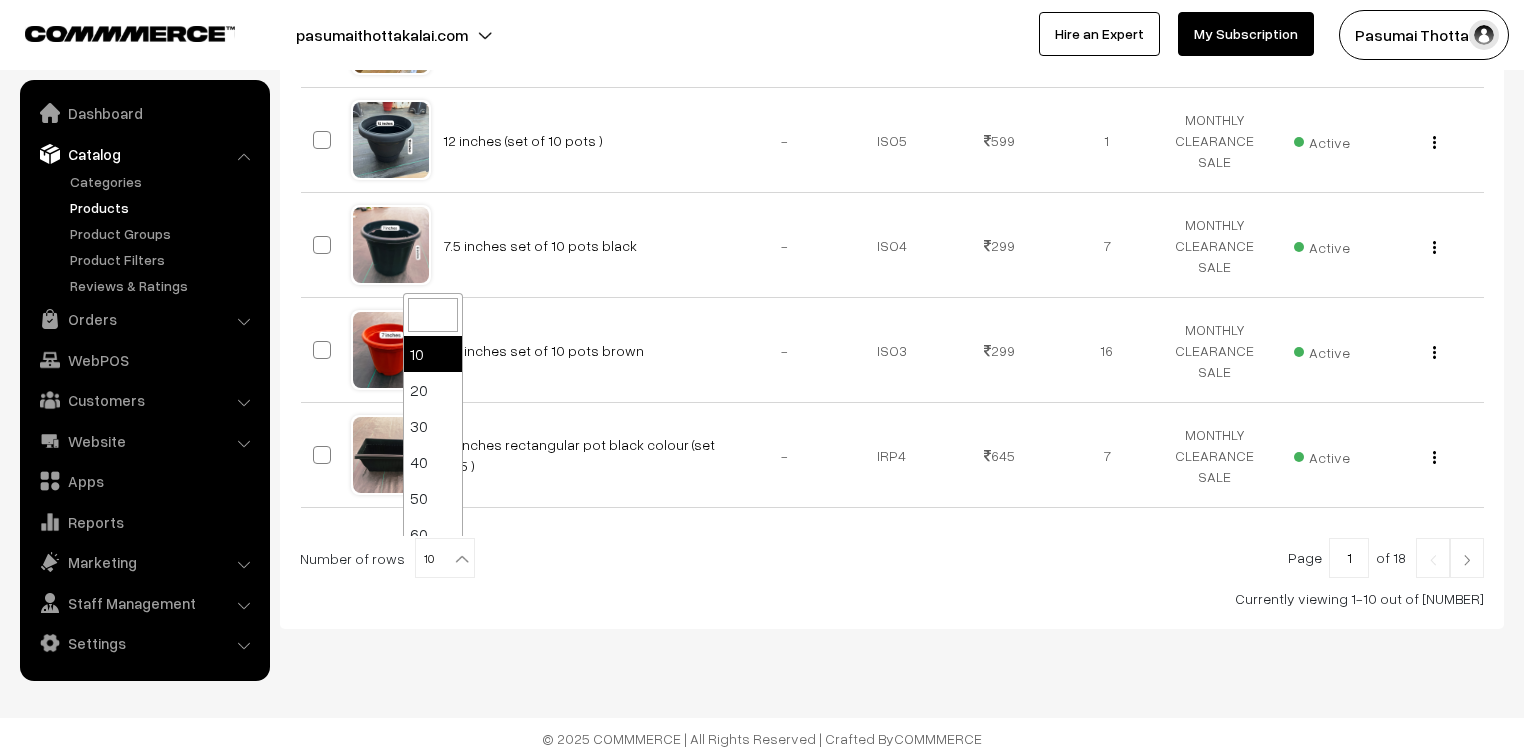 click at bounding box center [462, 559] 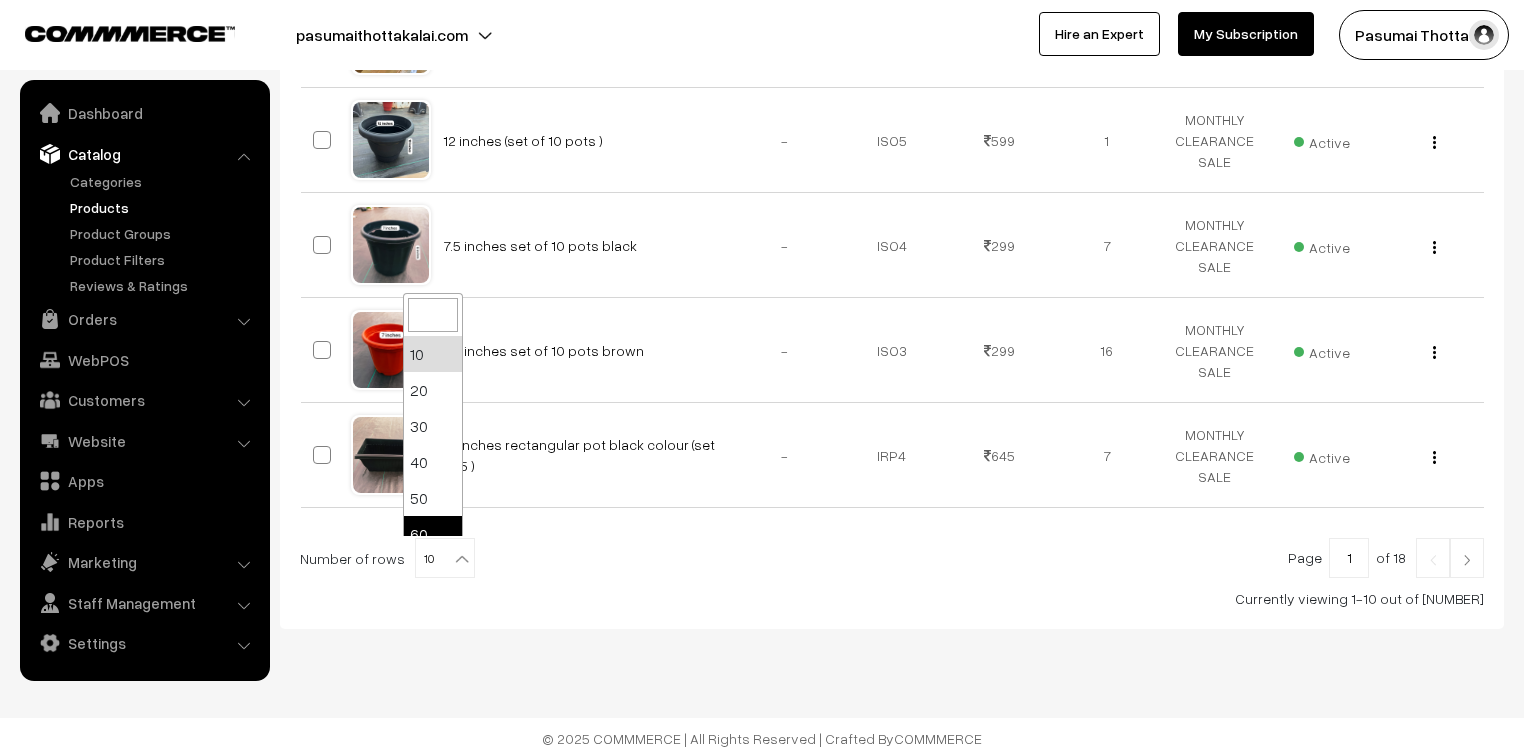 select on "60" 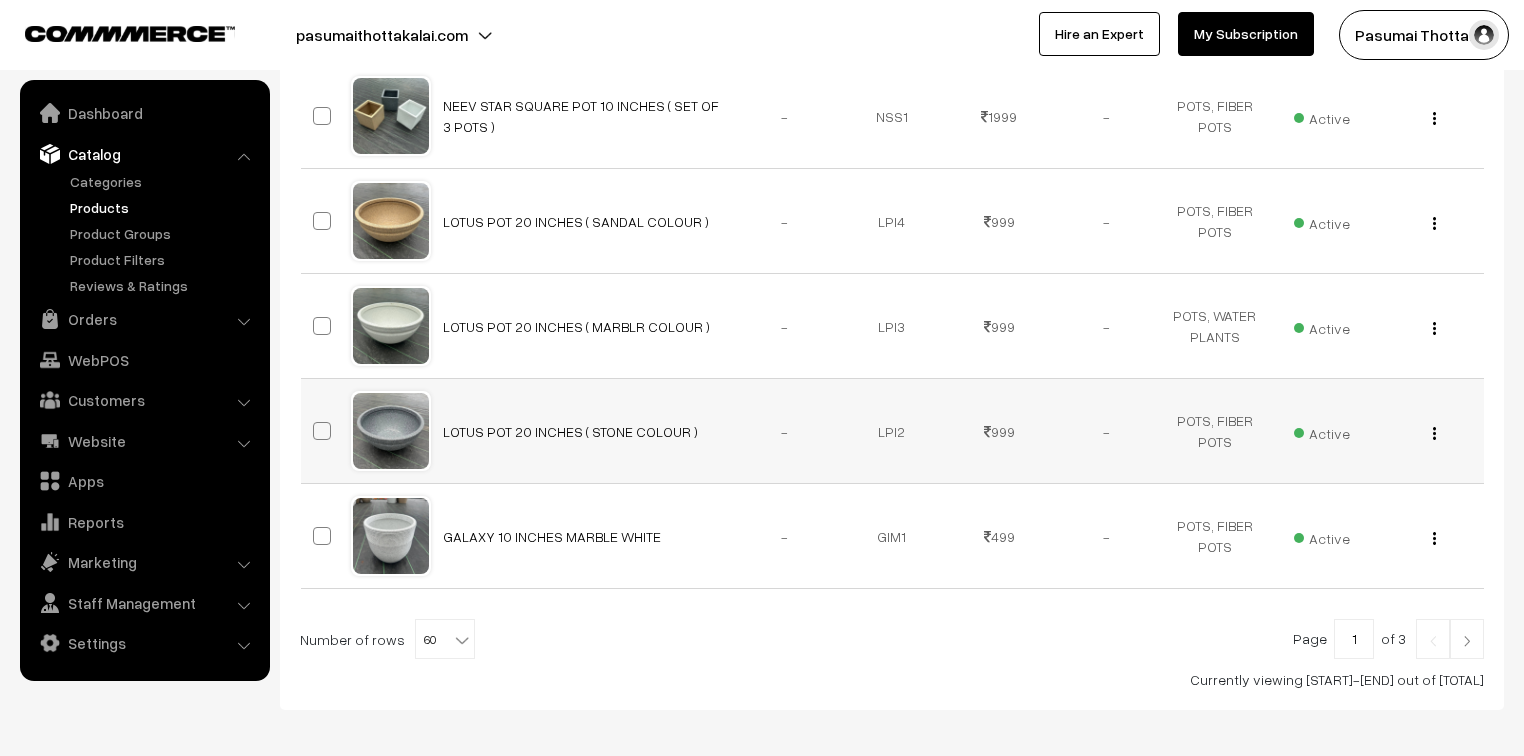 scroll, scrollTop: 6231, scrollLeft: 0, axis: vertical 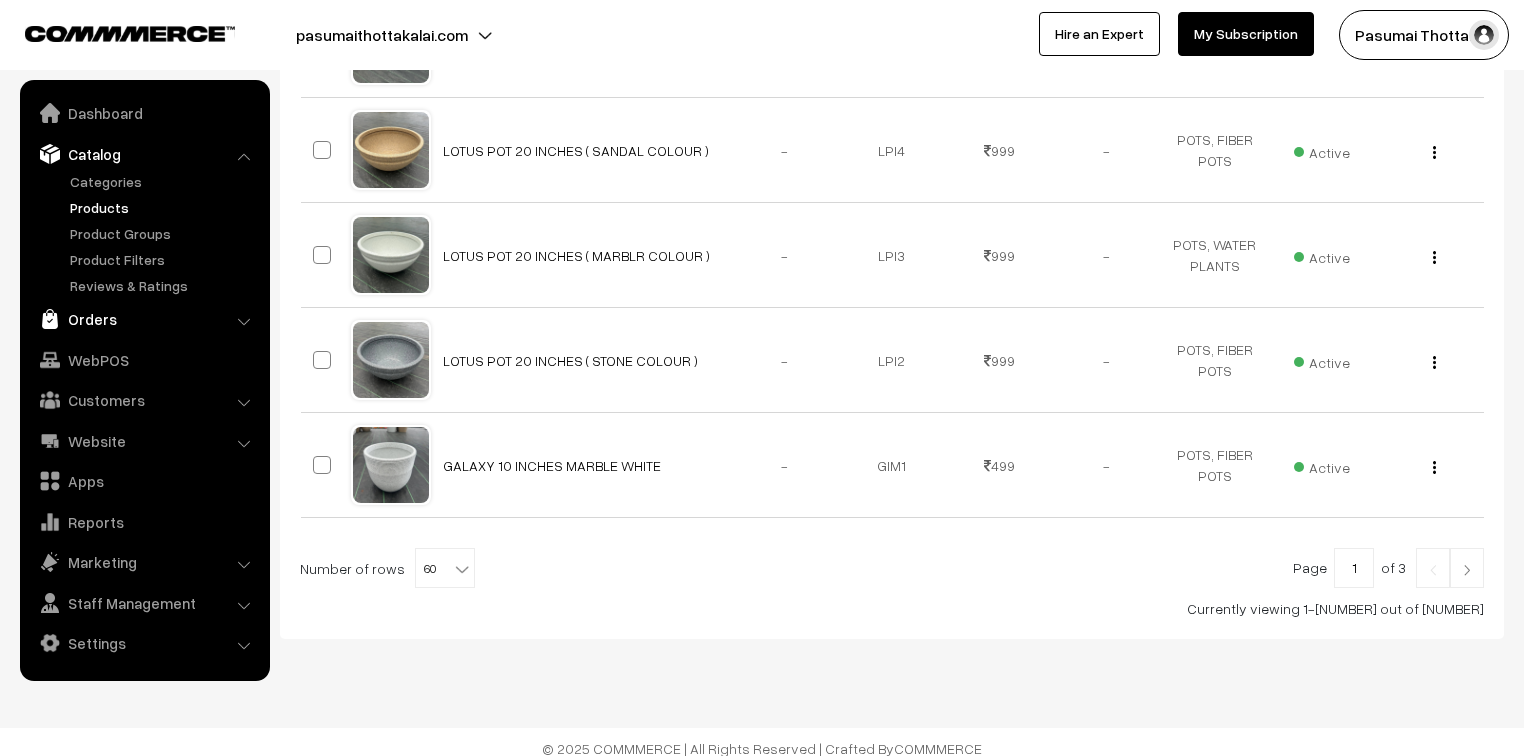click on "Orders" at bounding box center (144, 319) 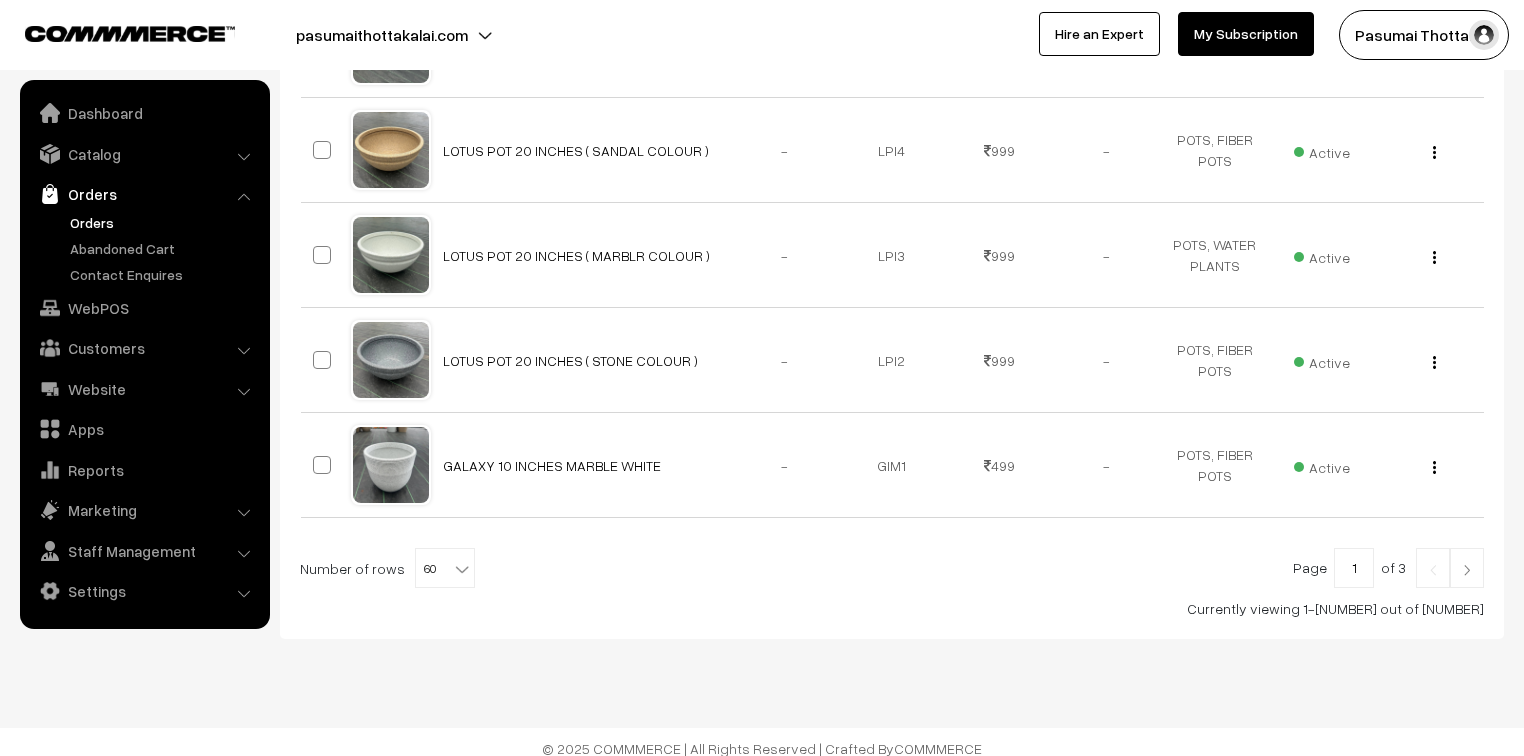 click on "Orders" at bounding box center [164, 222] 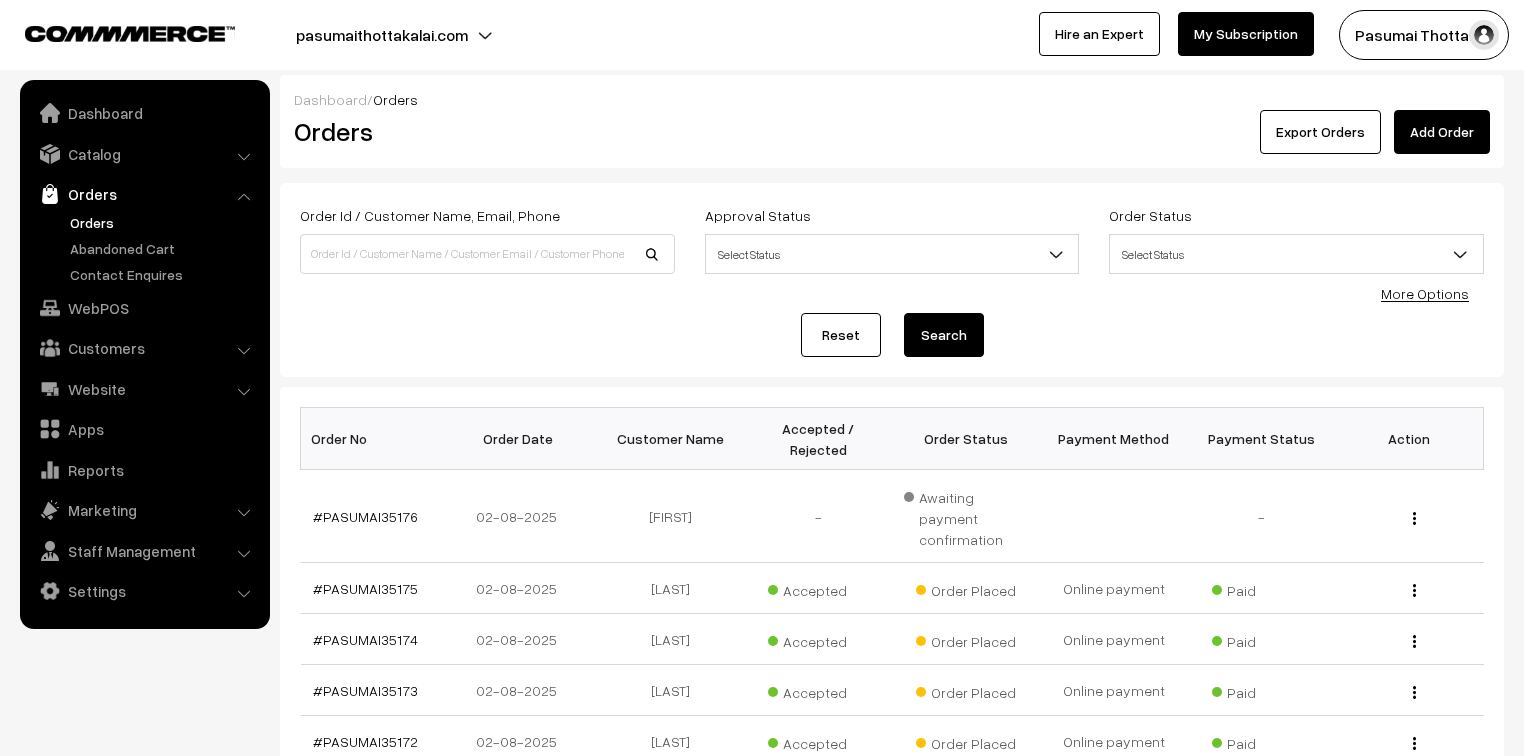 scroll, scrollTop: 0, scrollLeft: 0, axis: both 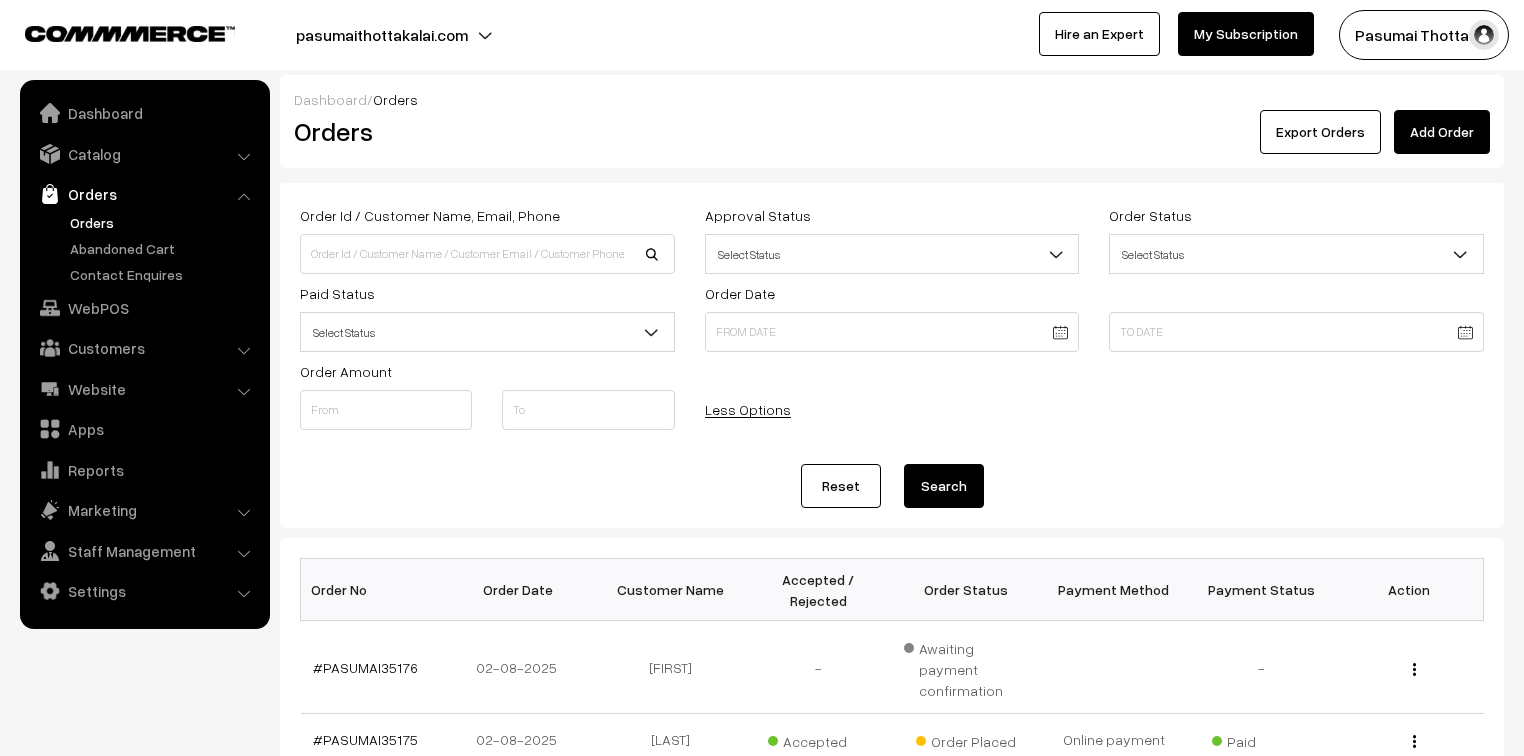click on "Select Status" at bounding box center (487, 332) 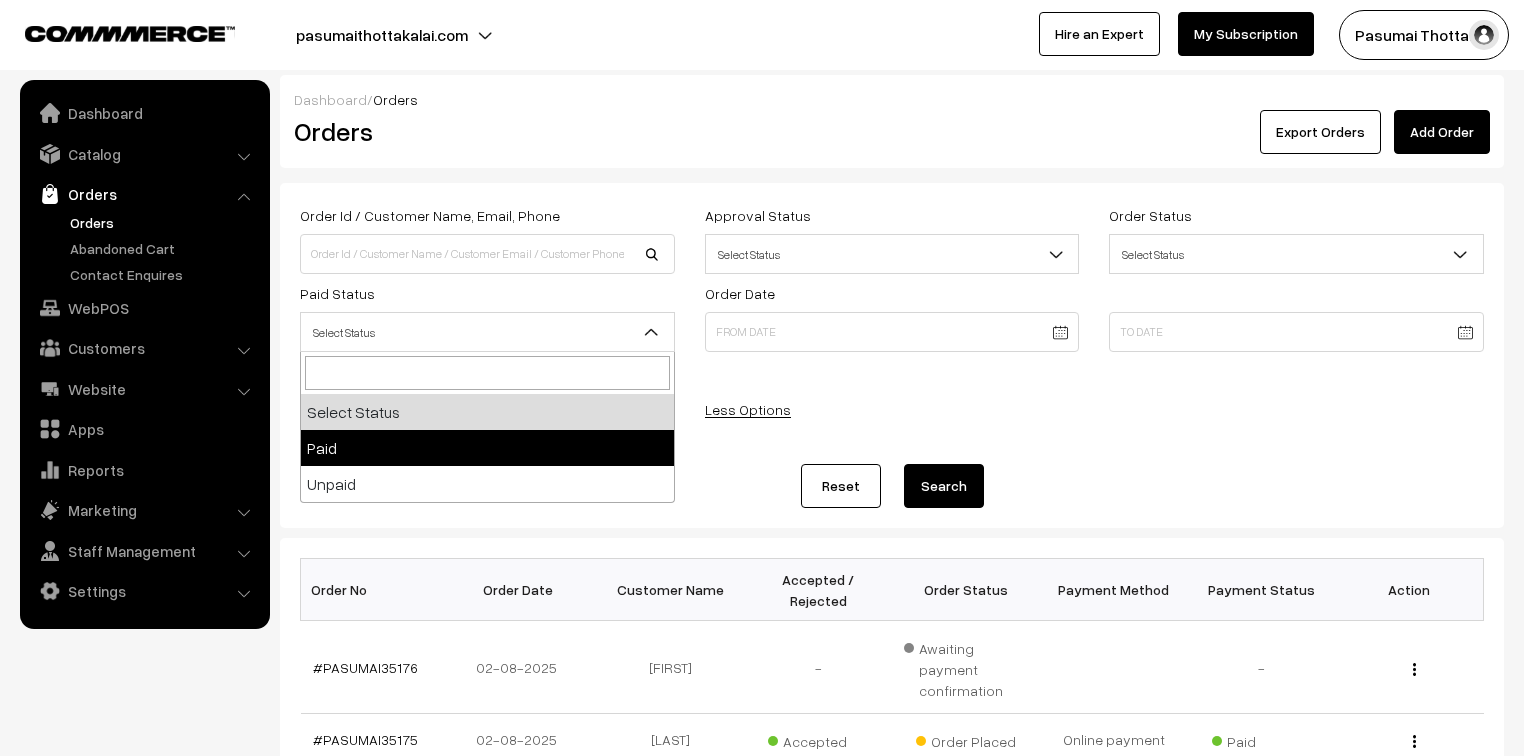 select on "1" 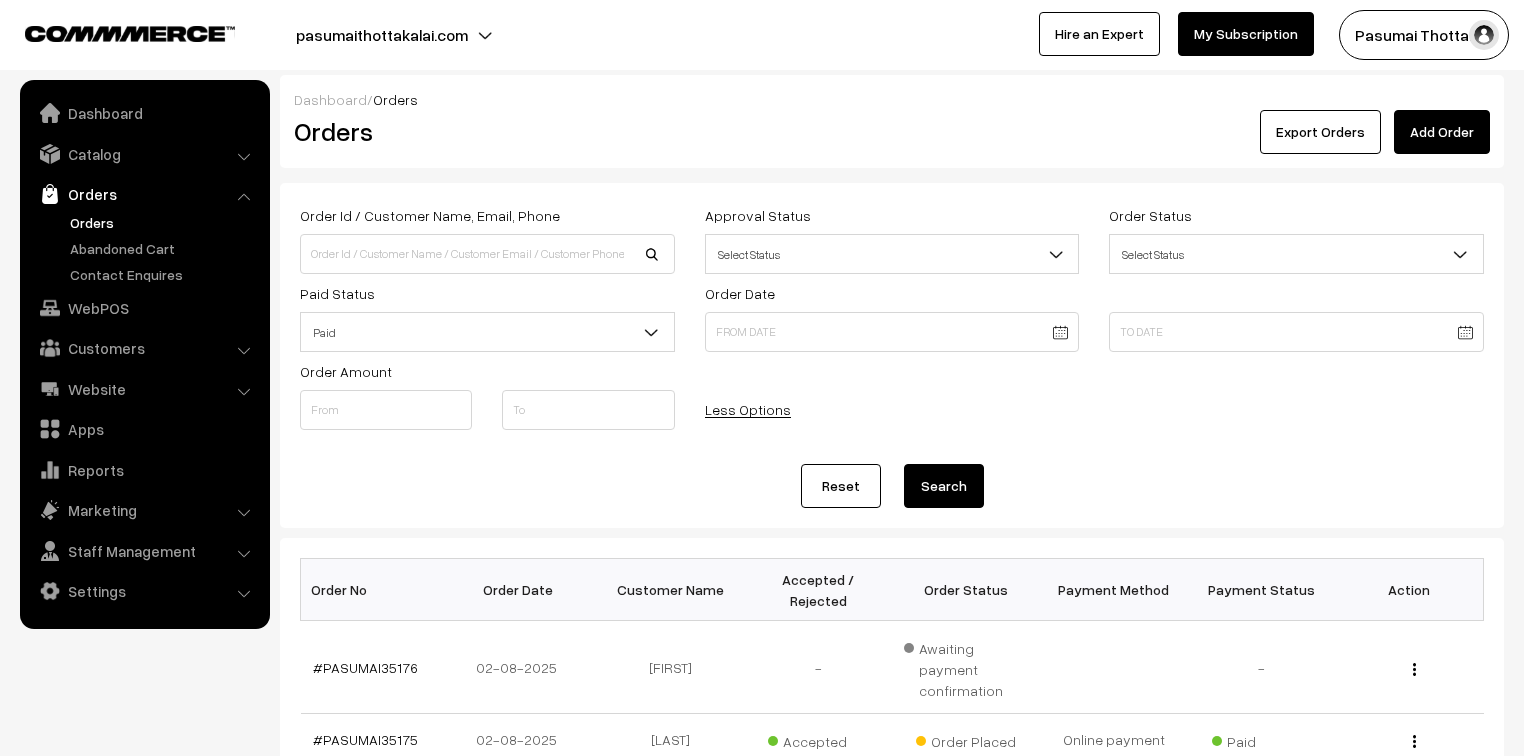 click on "Search" at bounding box center [944, 486] 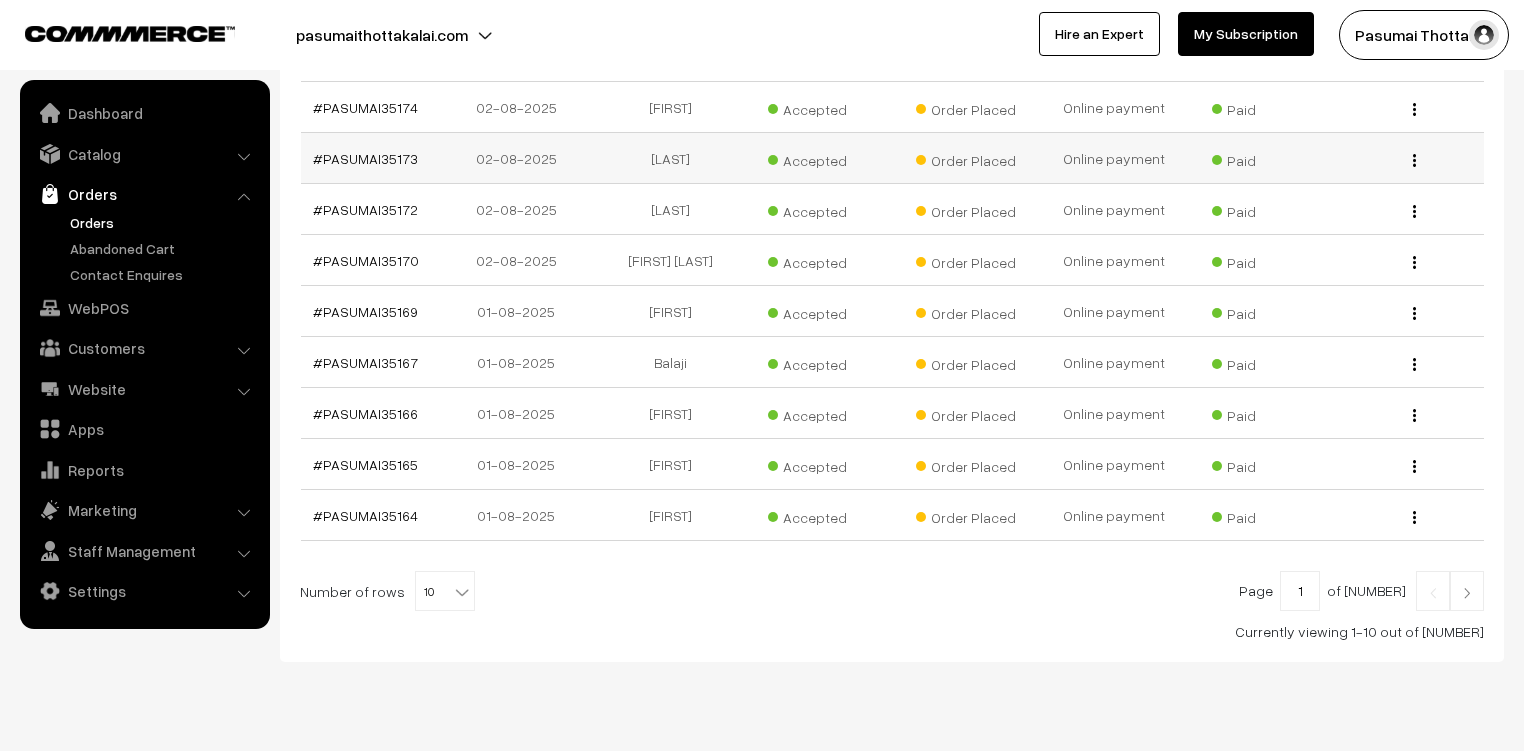 scroll, scrollTop: 603, scrollLeft: 0, axis: vertical 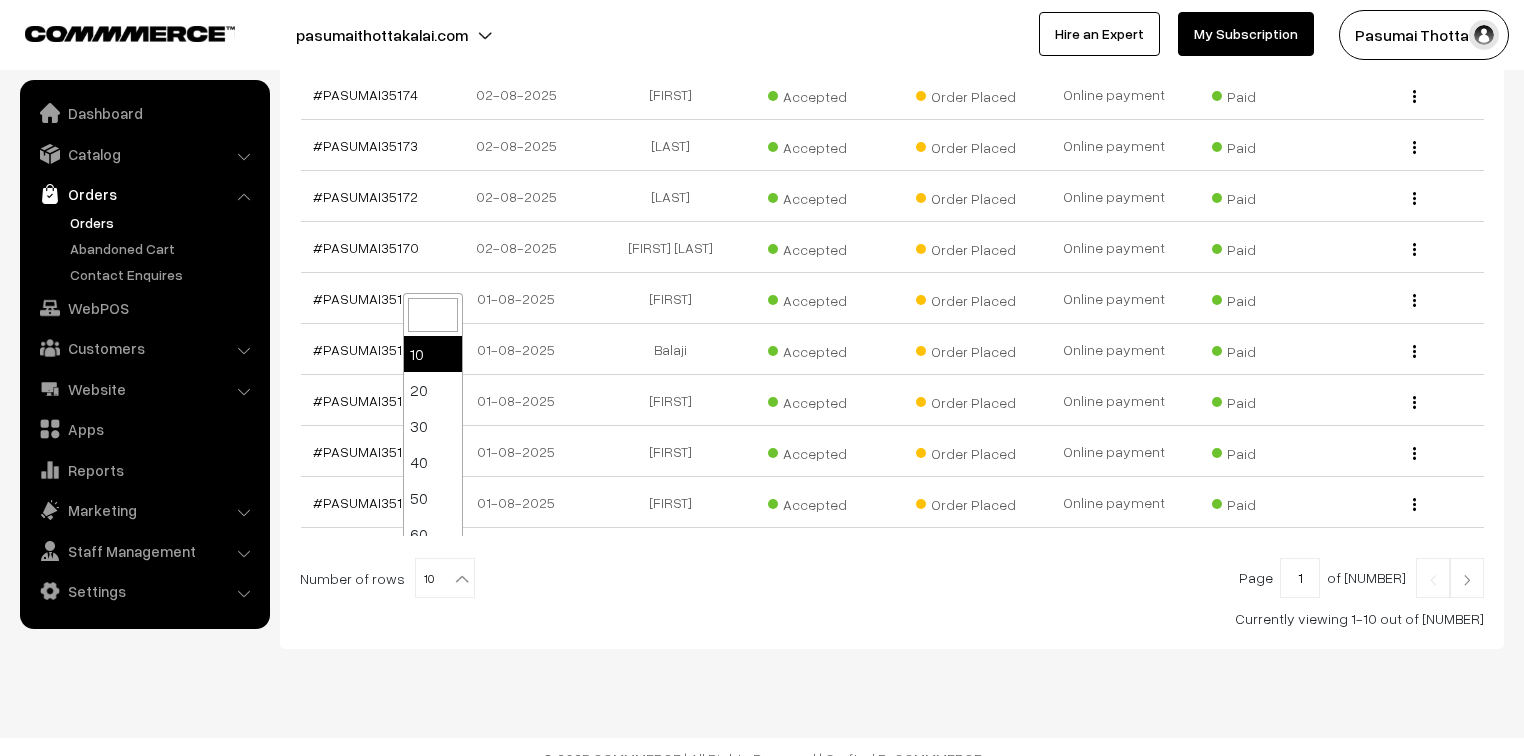 click at bounding box center [462, 579] 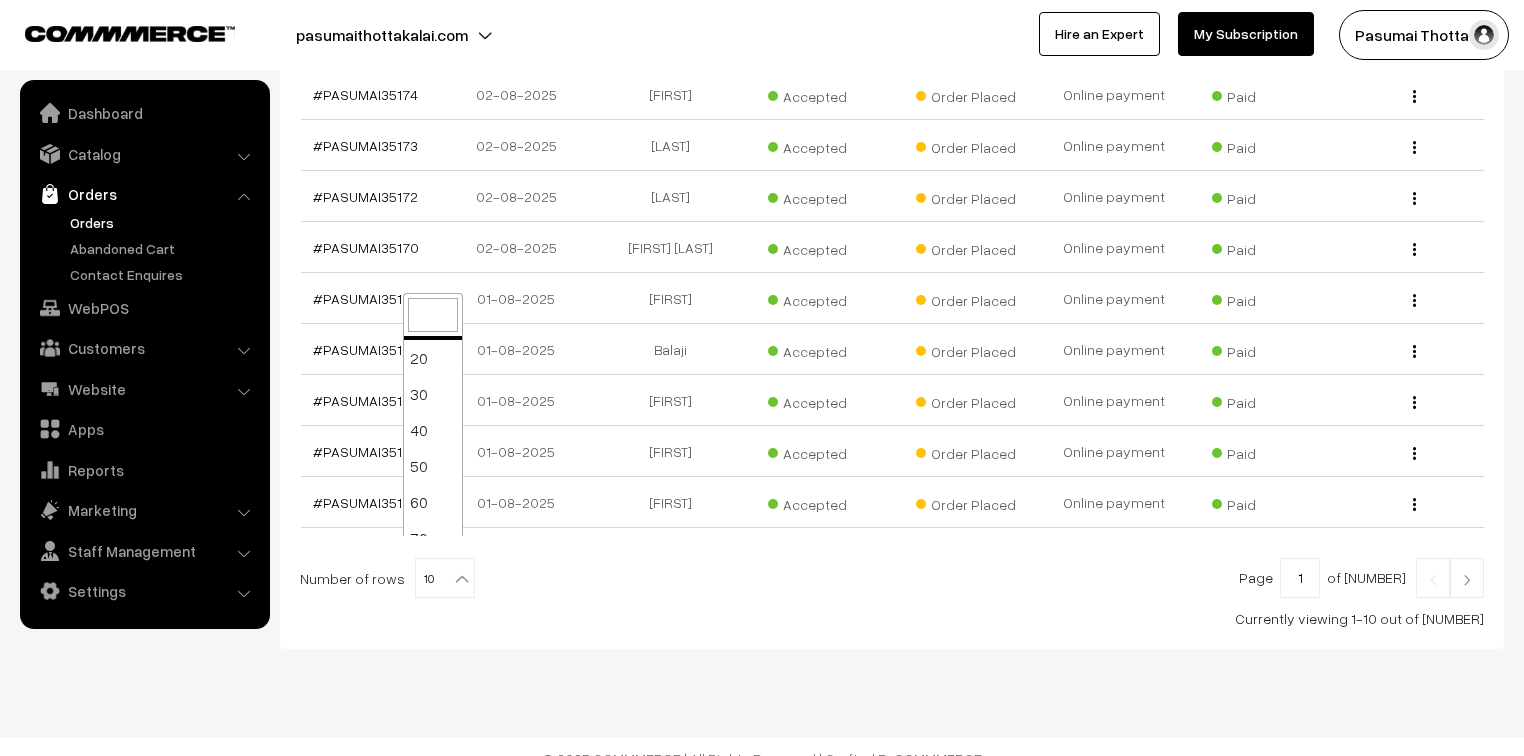 scroll, scrollTop: 160, scrollLeft: 0, axis: vertical 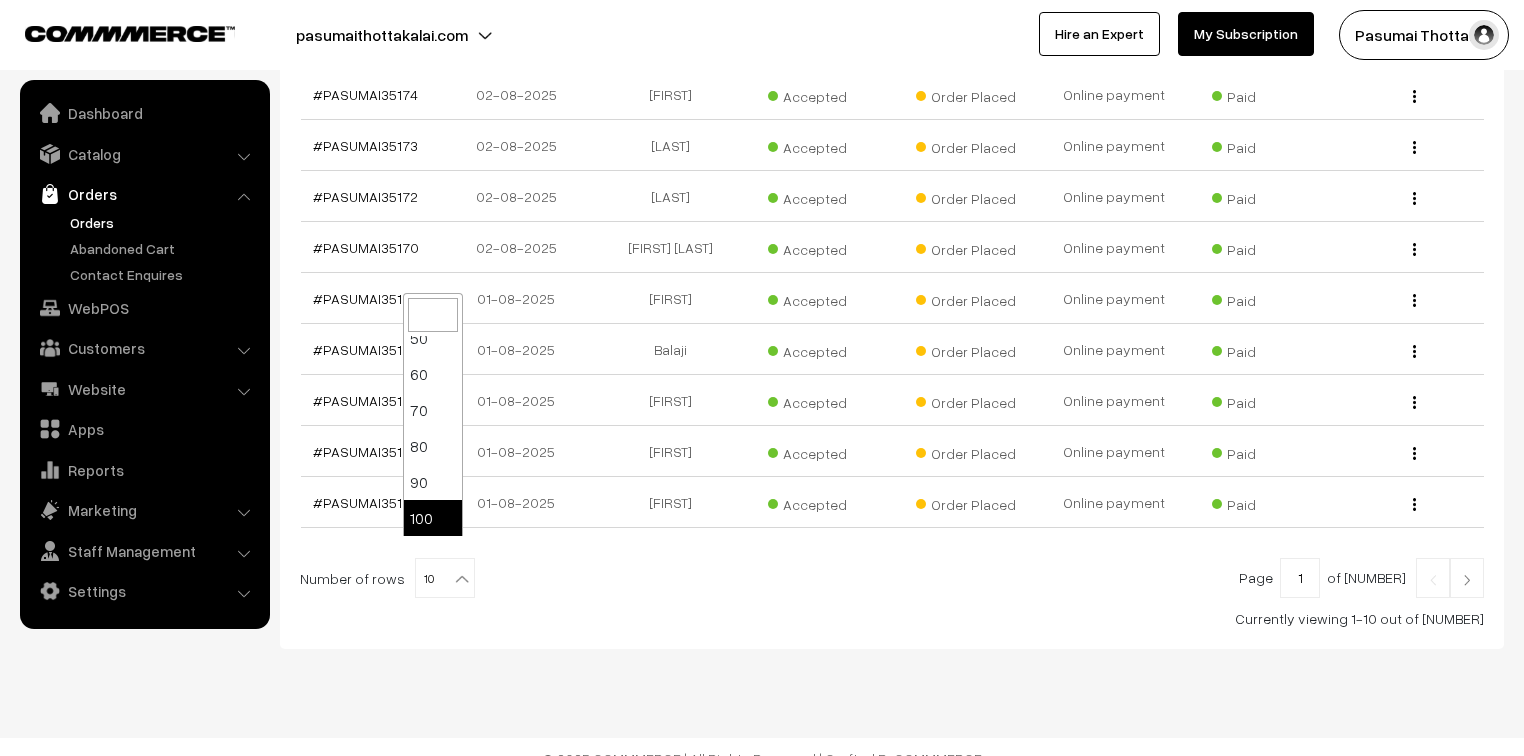select on "100" 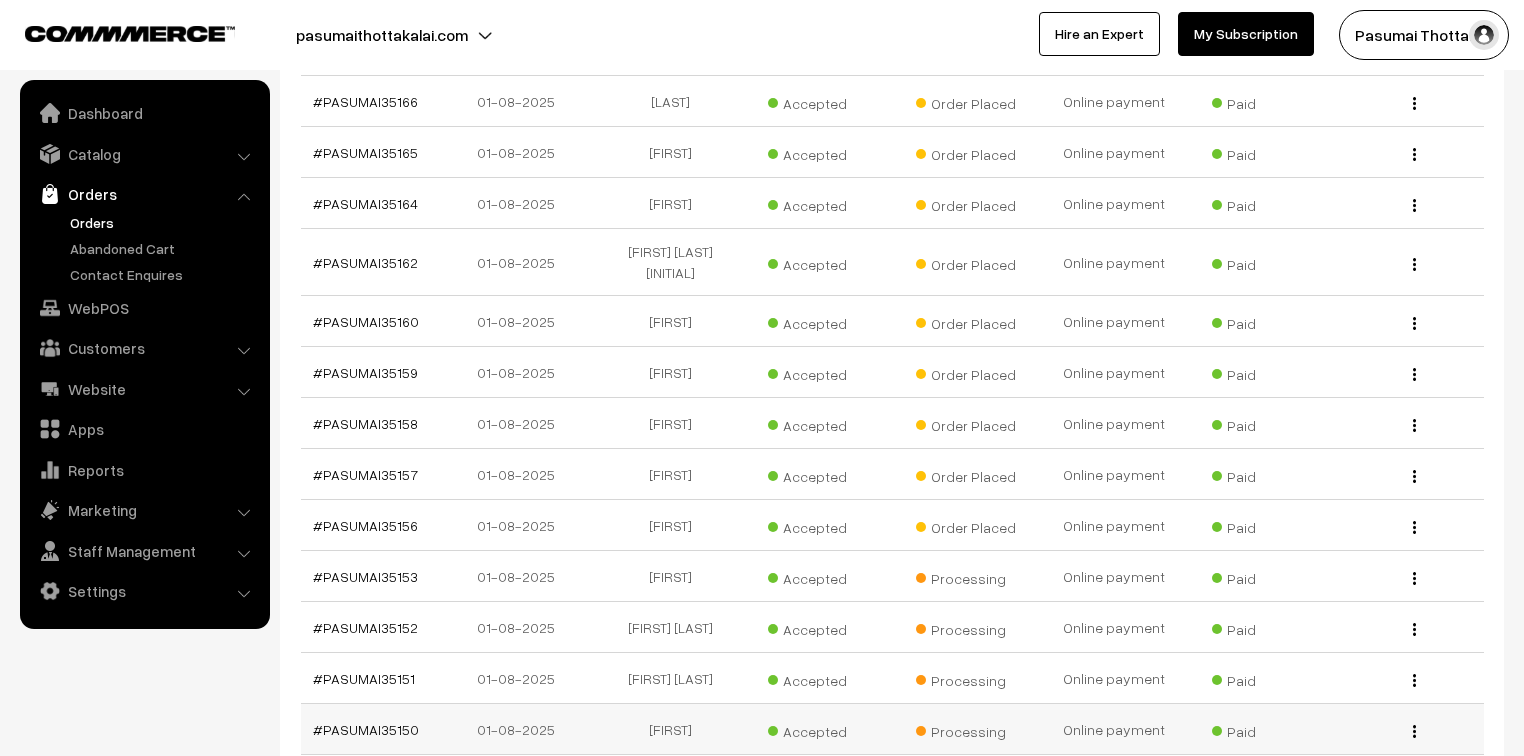 scroll, scrollTop: 880, scrollLeft: 0, axis: vertical 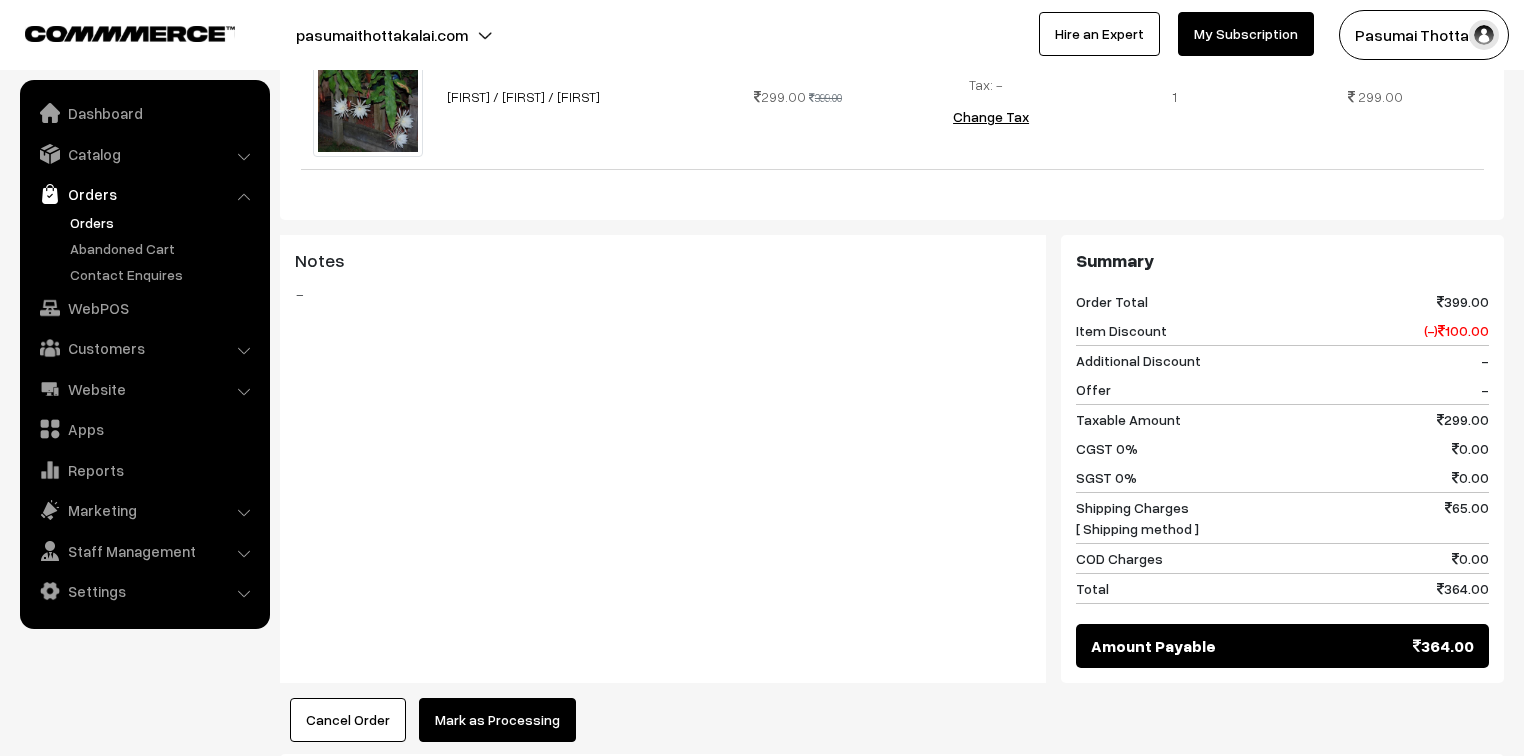 click on "Notes
-" at bounding box center (663, 335) 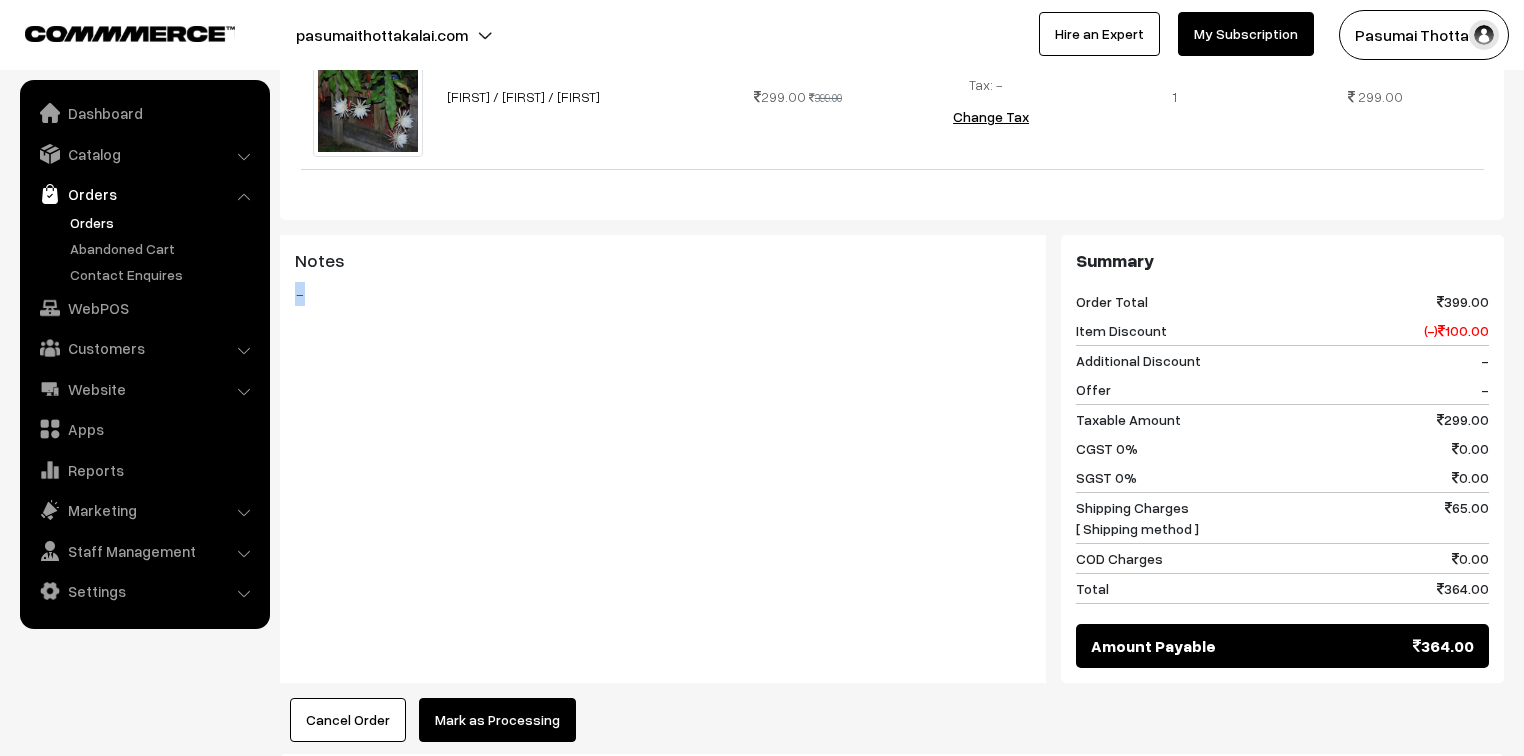 click on "Notes
-" at bounding box center (663, 459) 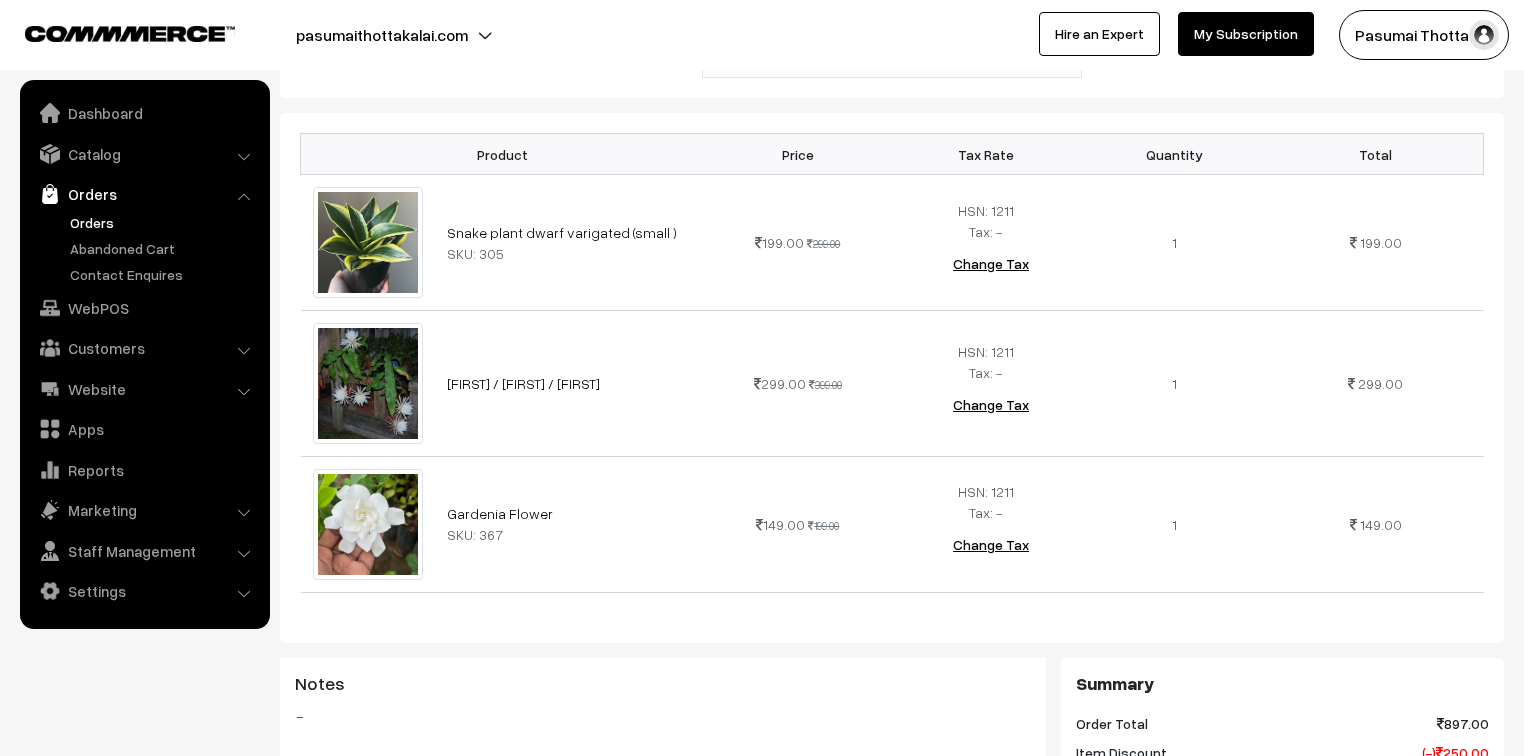 scroll, scrollTop: 560, scrollLeft: 0, axis: vertical 